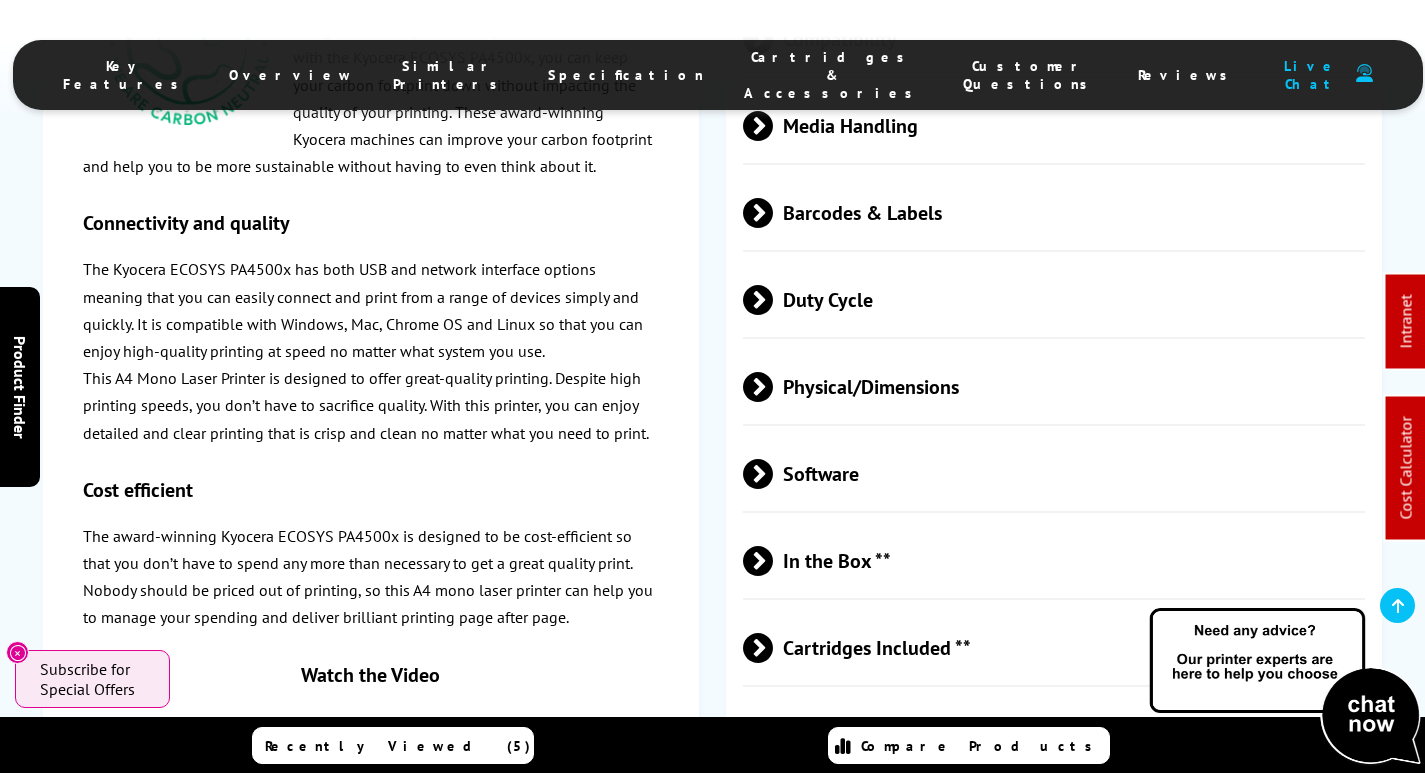 scroll, scrollTop: 0, scrollLeft: 0, axis: both 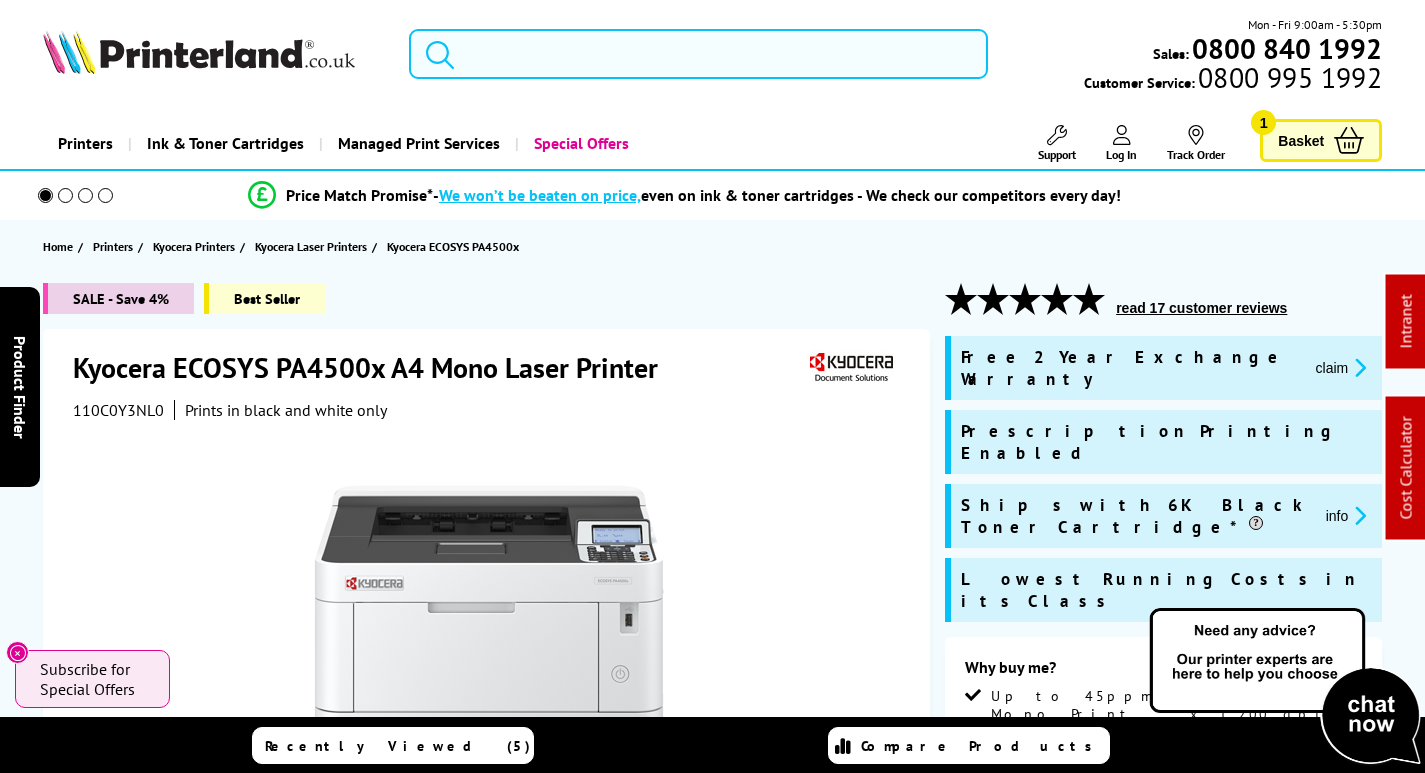 click at bounding box center [698, 54] 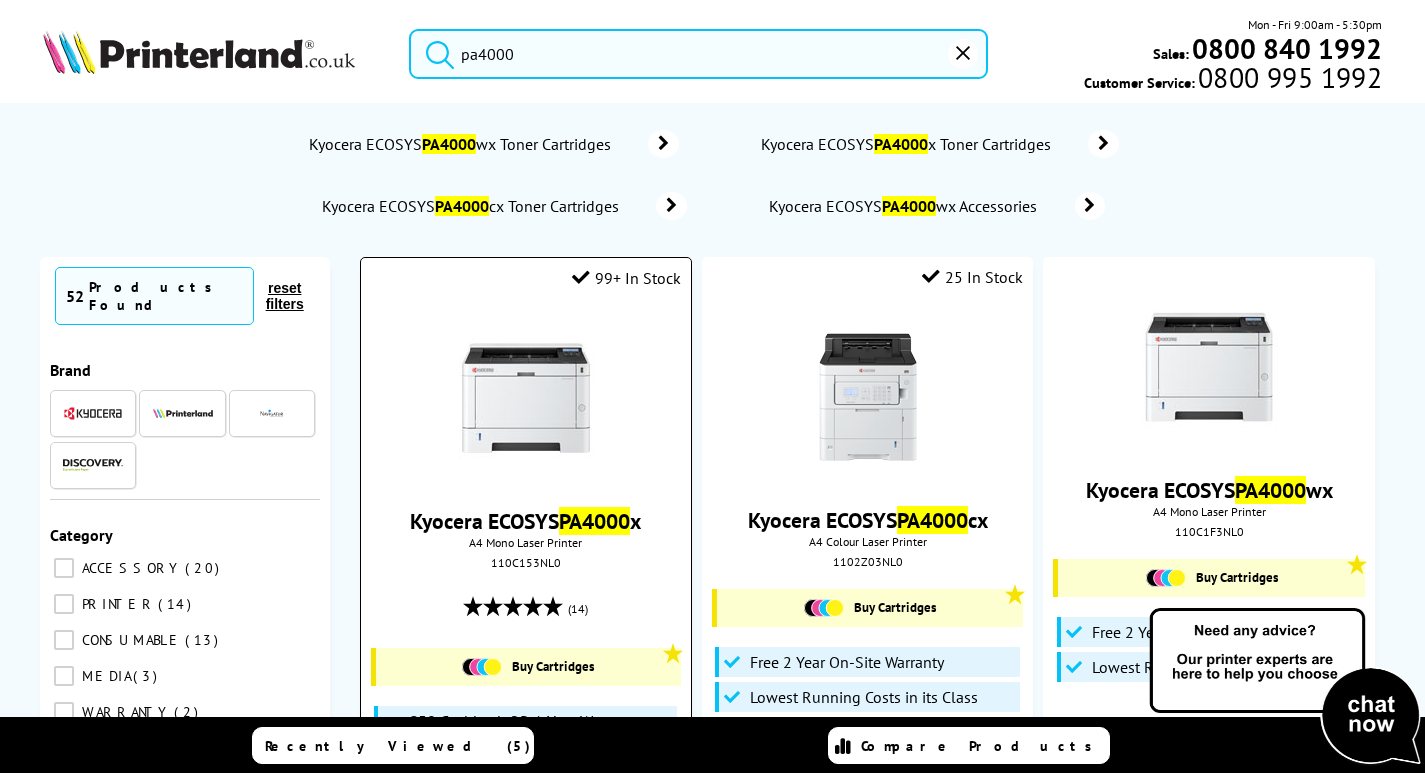 type on "pa4000" 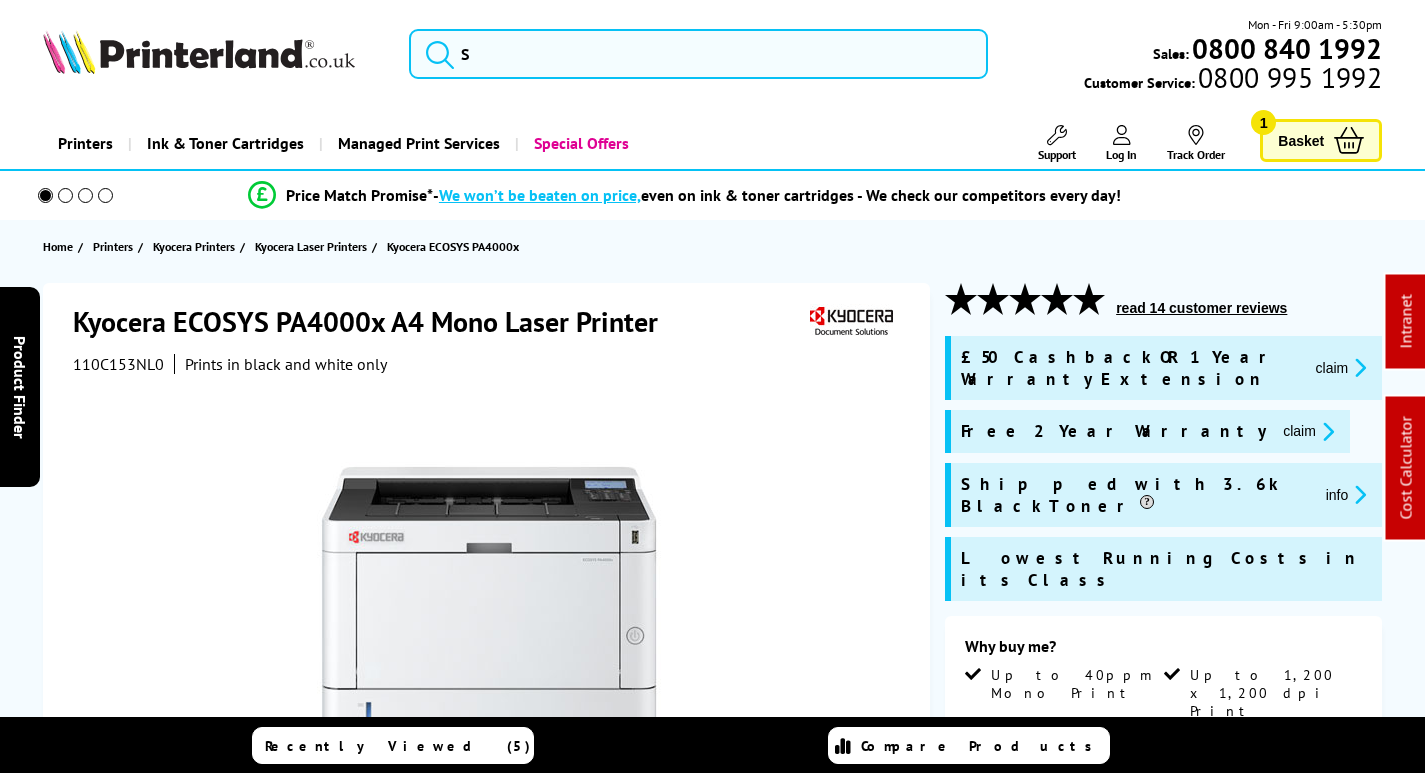 scroll, scrollTop: 0, scrollLeft: 0, axis: both 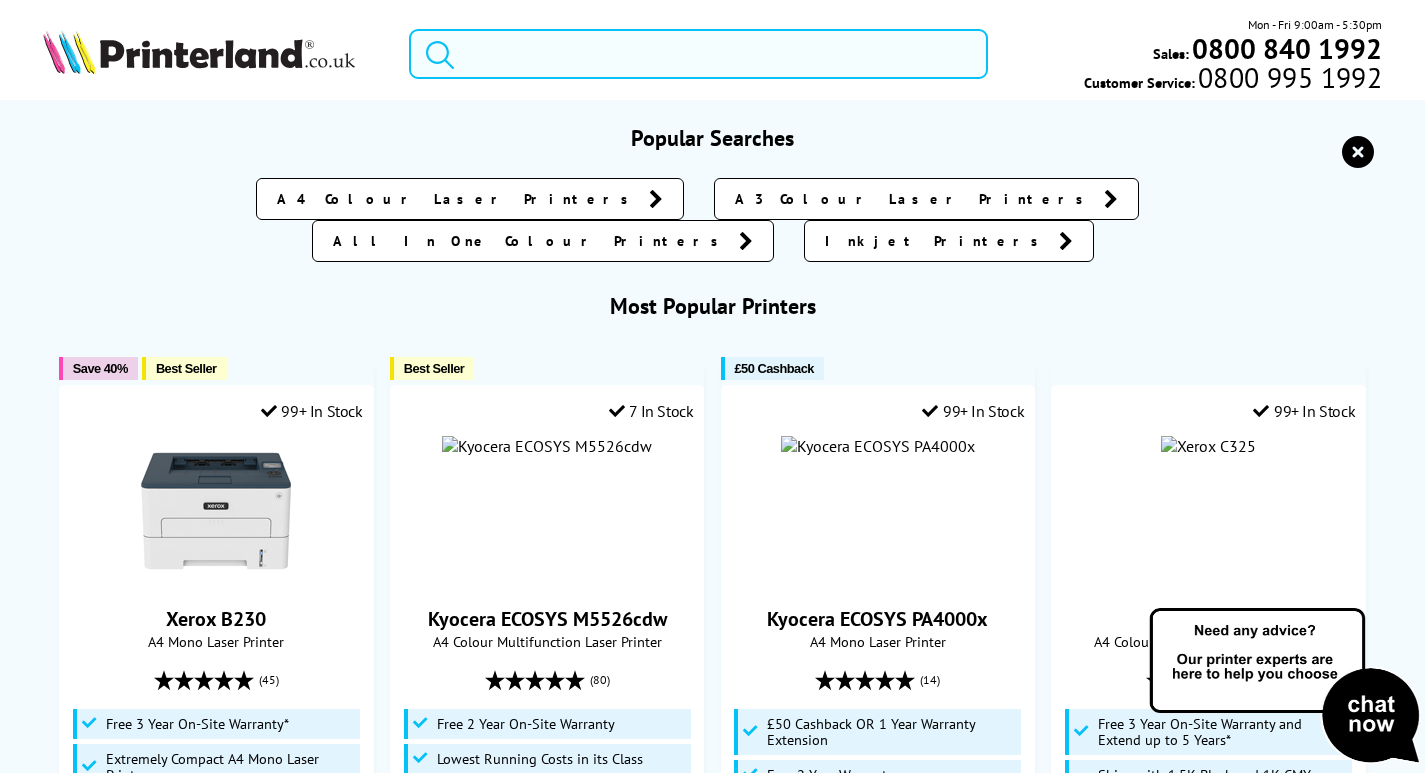 click at bounding box center [698, 54] 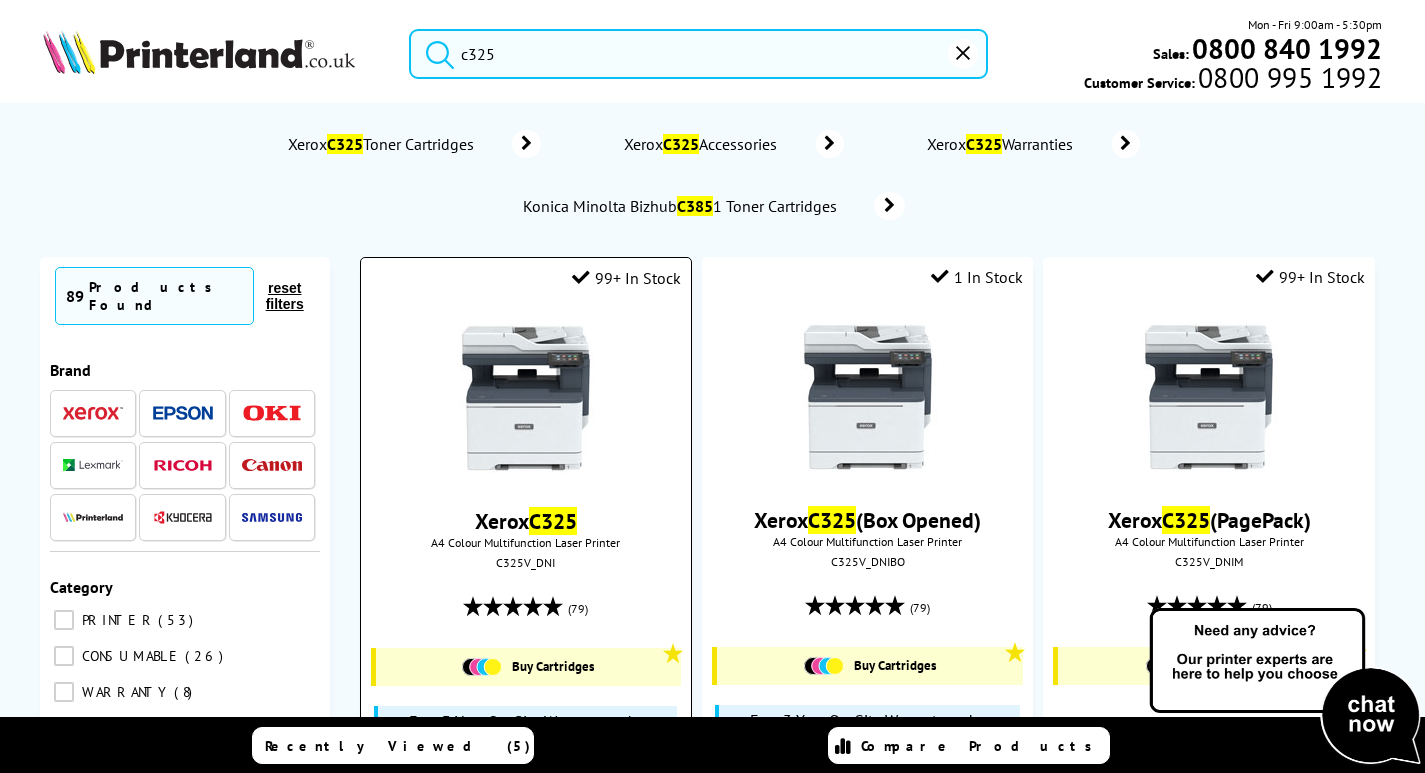 type on "c325" 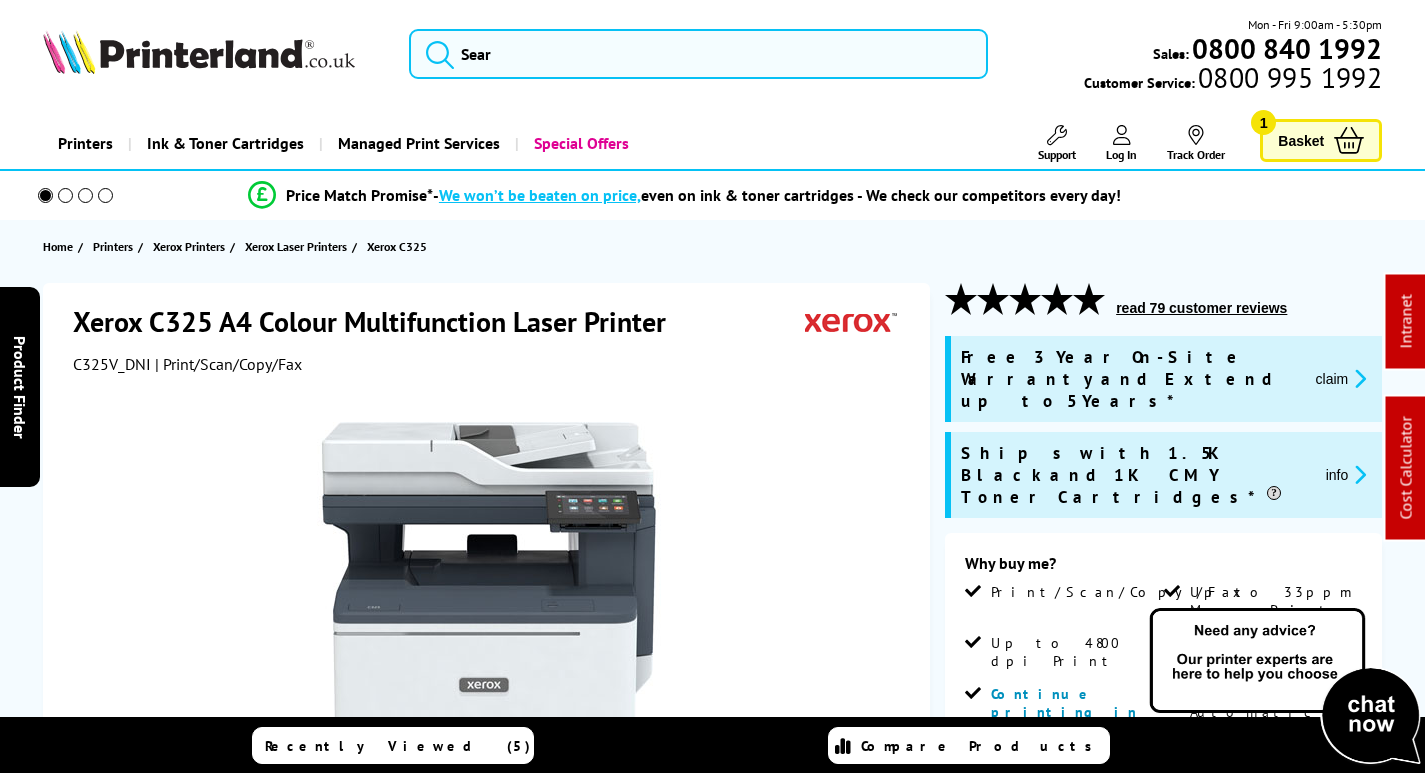scroll, scrollTop: 0, scrollLeft: 0, axis: both 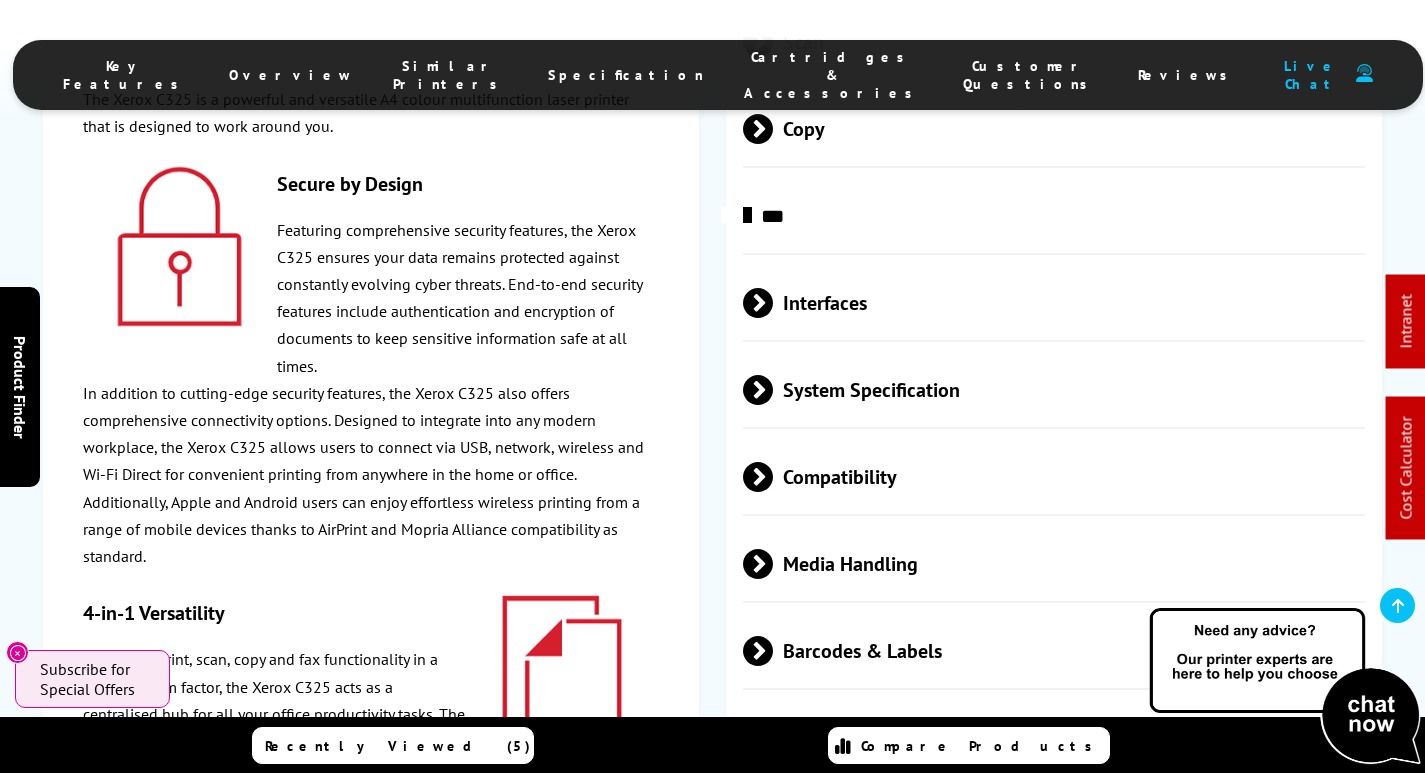 click on "Physical/Dimensions" at bounding box center [1054, 824] 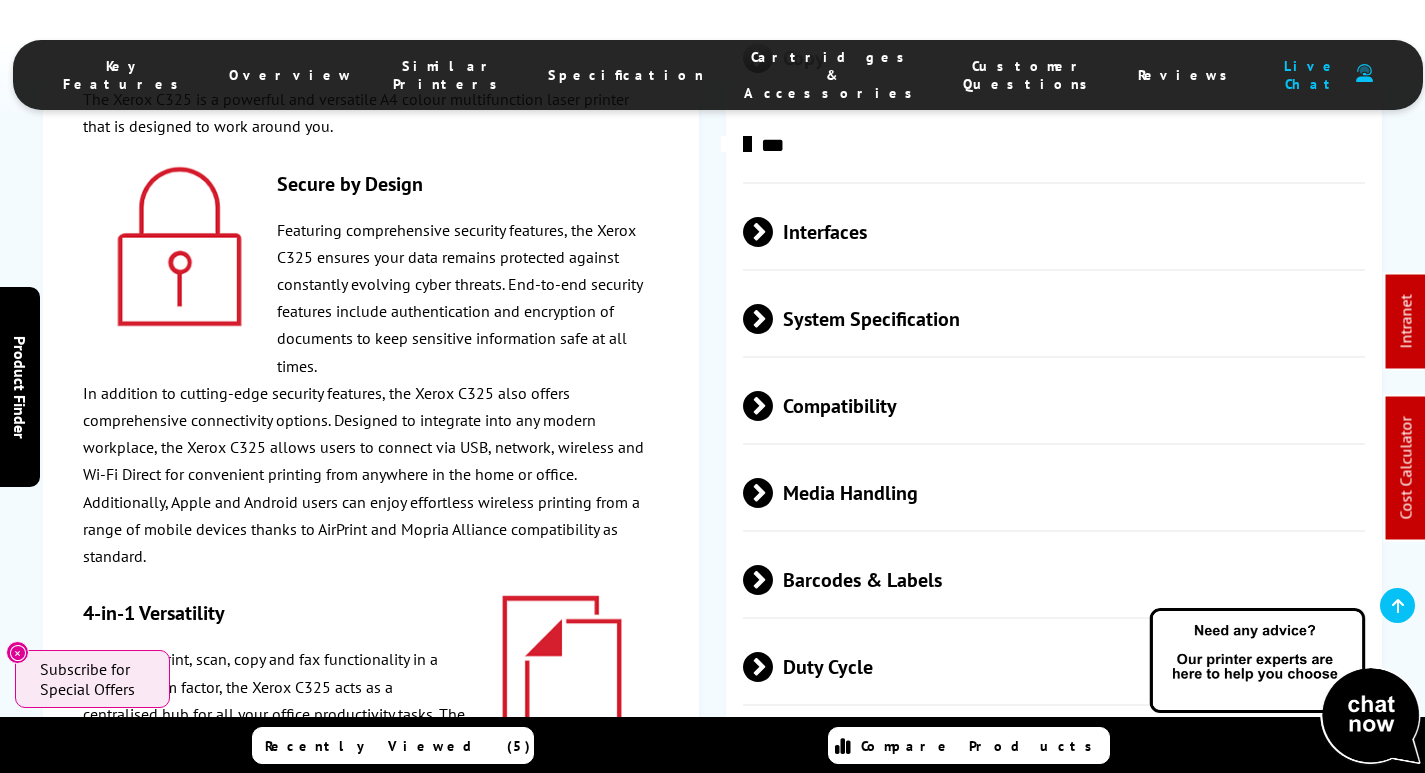 scroll, scrollTop: 6000, scrollLeft: 0, axis: vertical 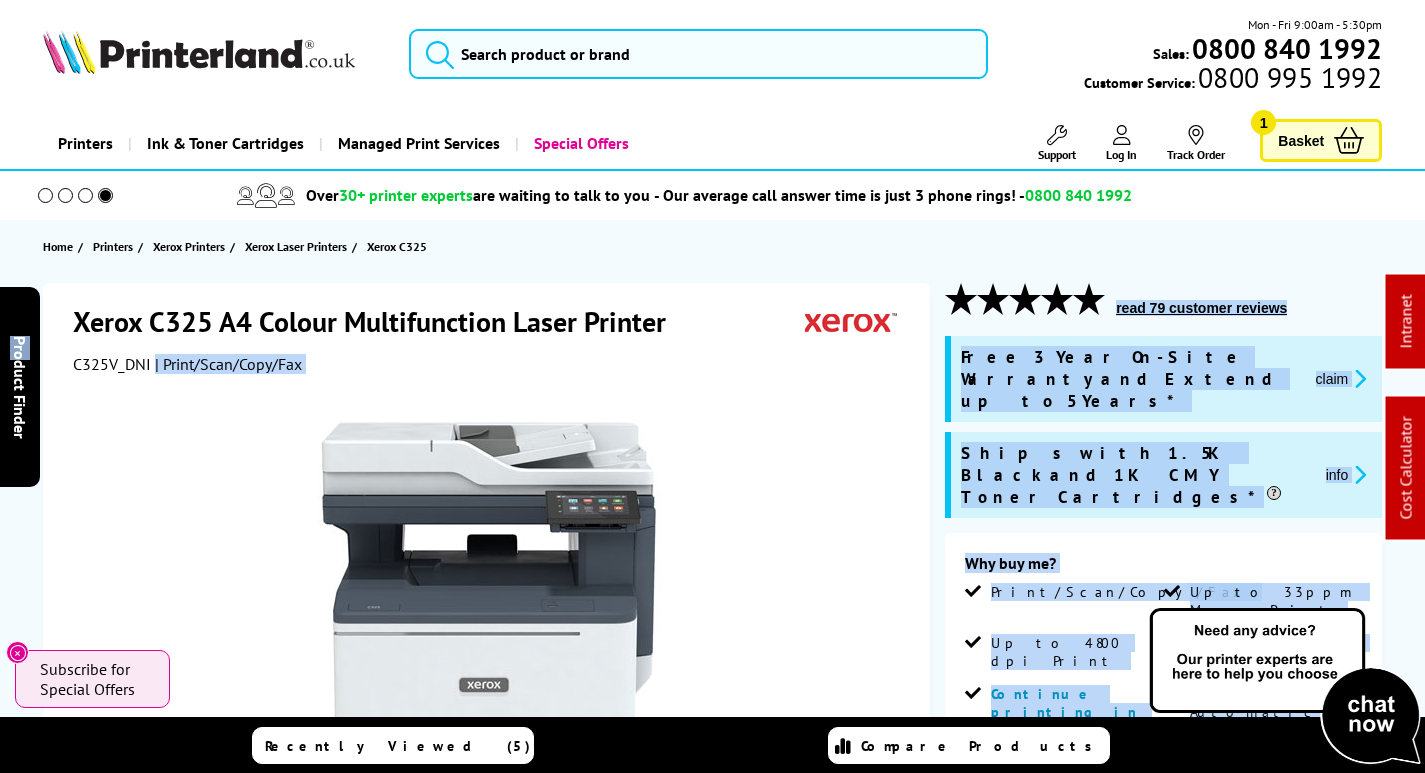 drag, startPoint x: 152, startPoint y: 363, endPoint x: 92, endPoint y: 369, distance: 60.299255 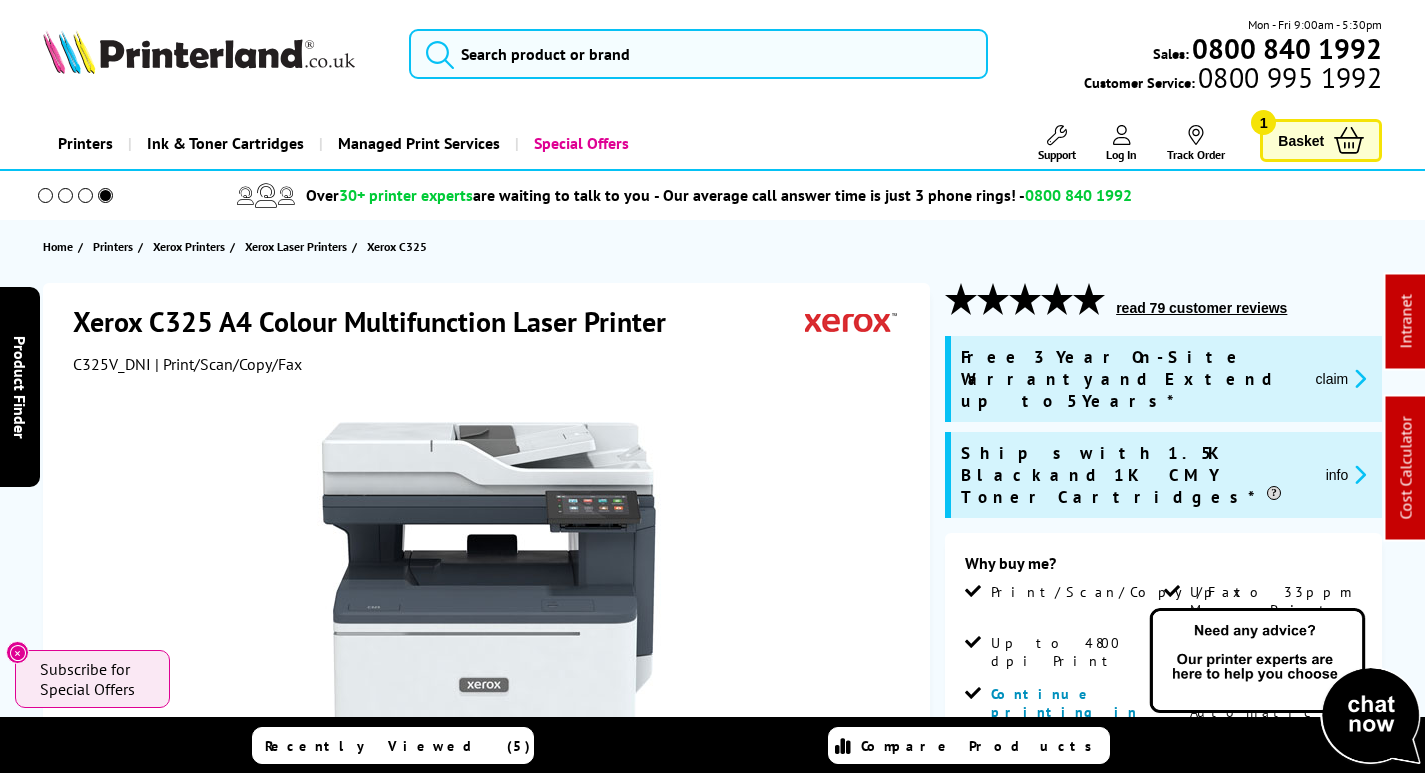 click on "C325V_DNI" at bounding box center (112, 364) 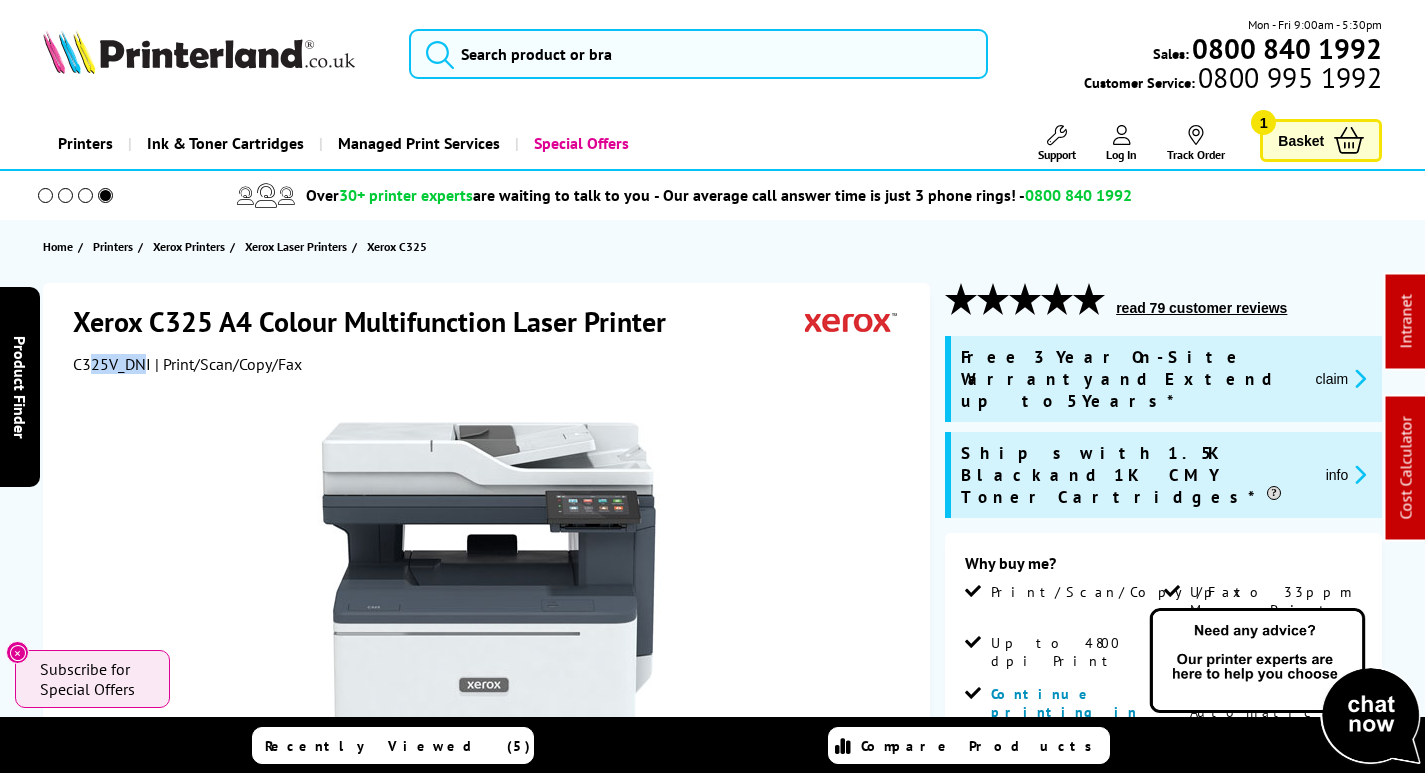 drag, startPoint x: 147, startPoint y: 364, endPoint x: 92, endPoint y: 371, distance: 55.443665 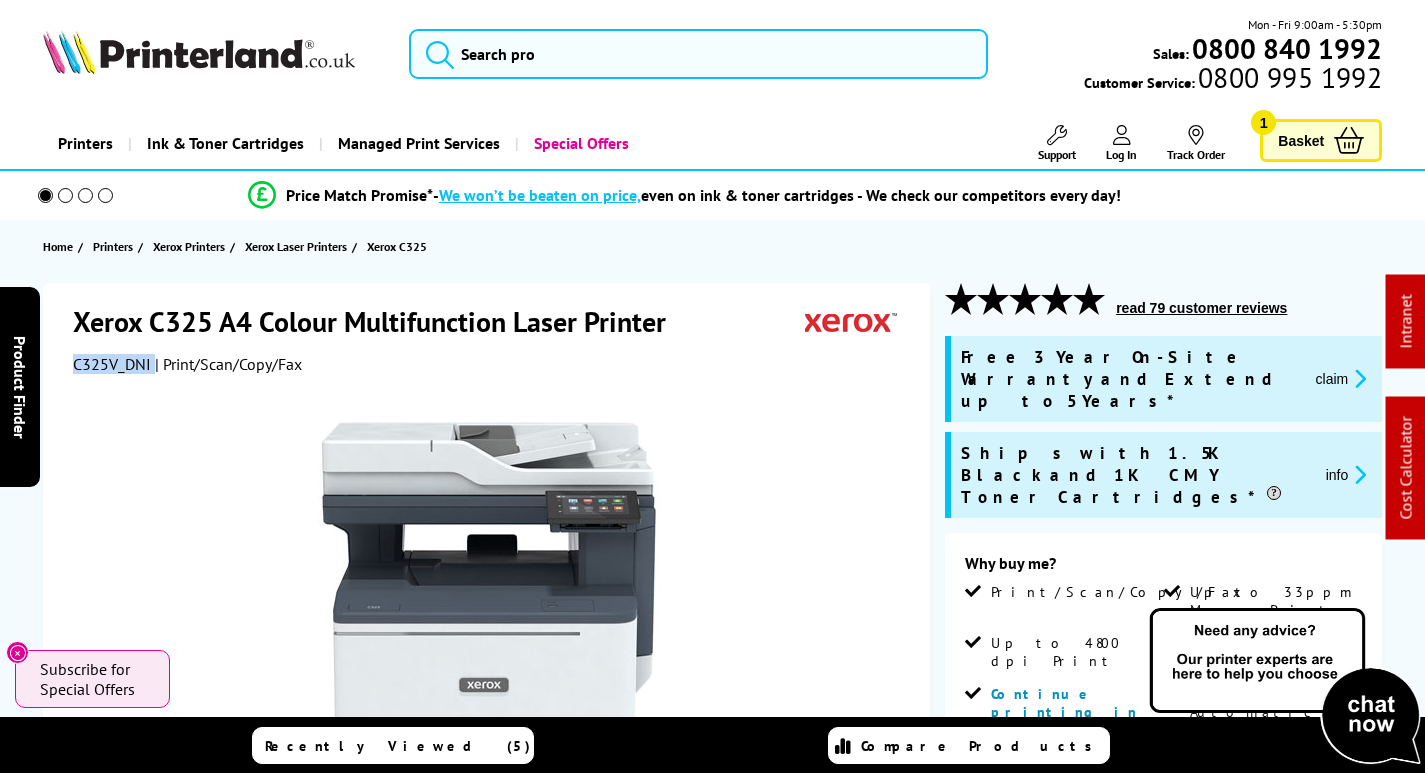 drag, startPoint x: 150, startPoint y: 363, endPoint x: 73, endPoint y: 363, distance: 77 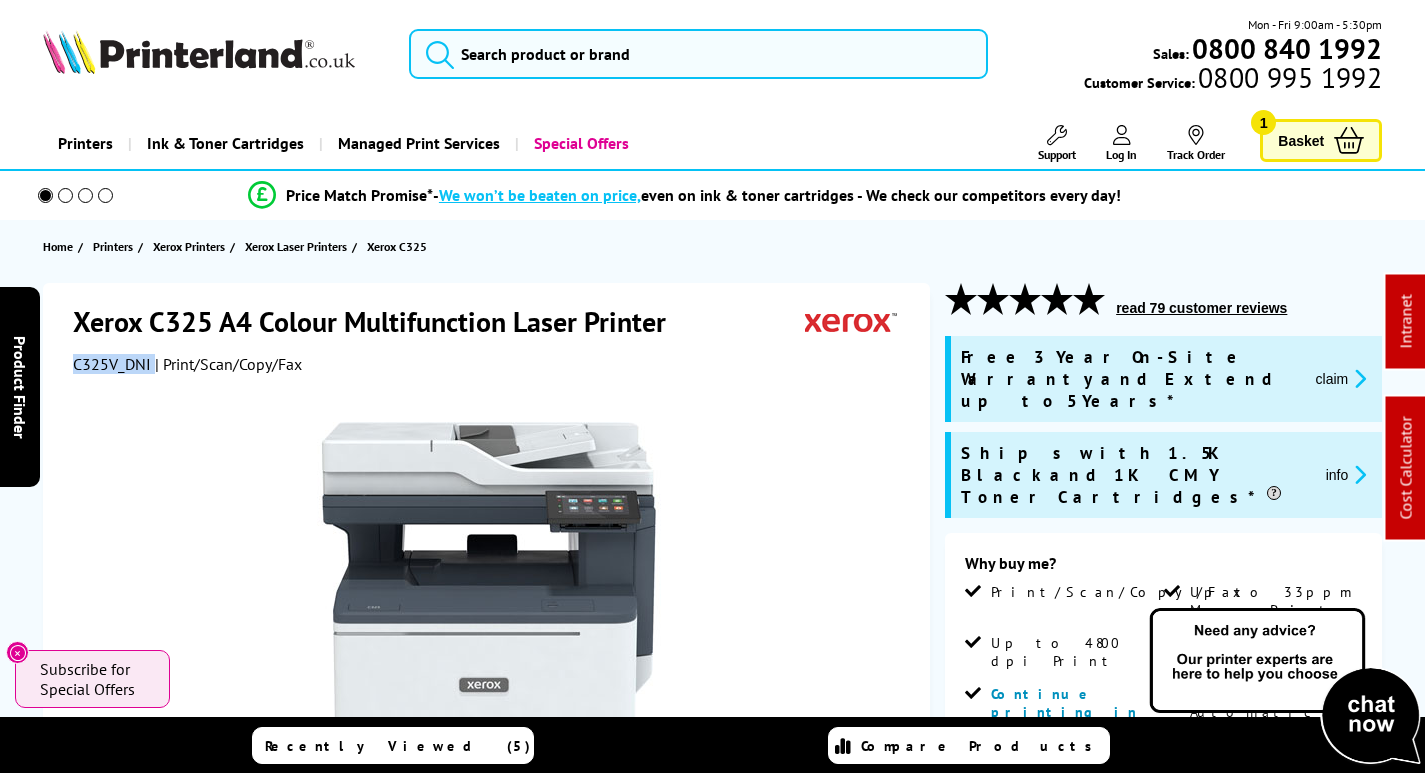 copy on "C325V_DNI" 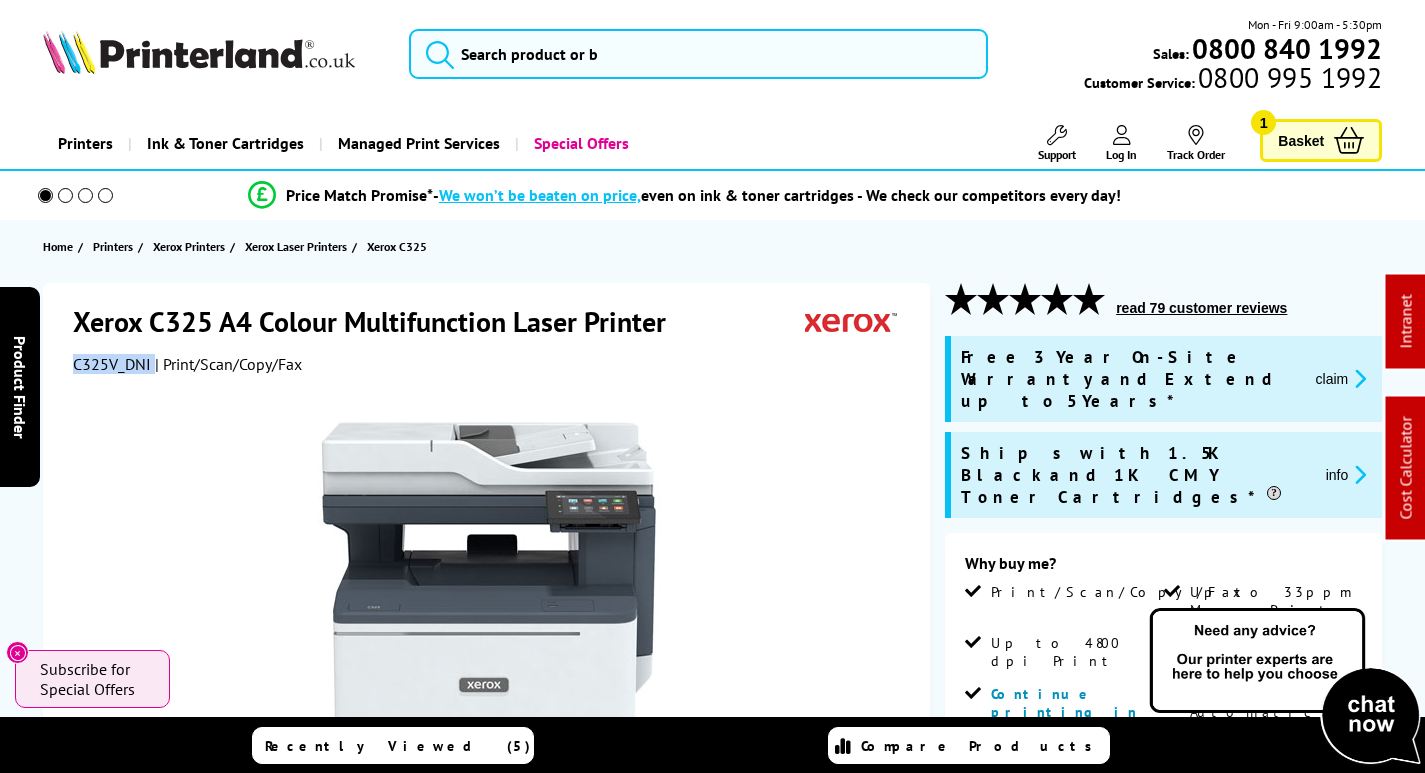 click at bounding box center [1357, 378] 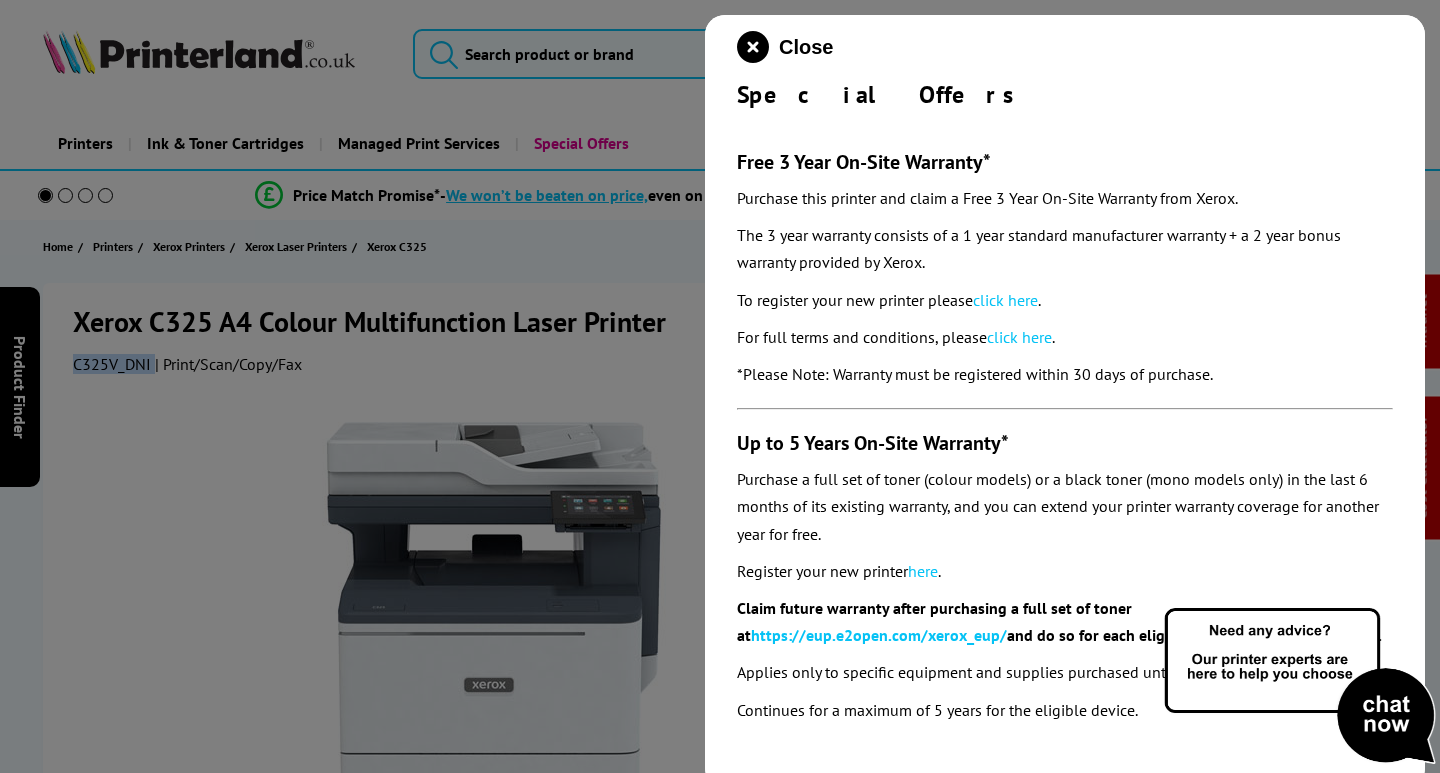 click on "click here" at bounding box center [1005, 300] 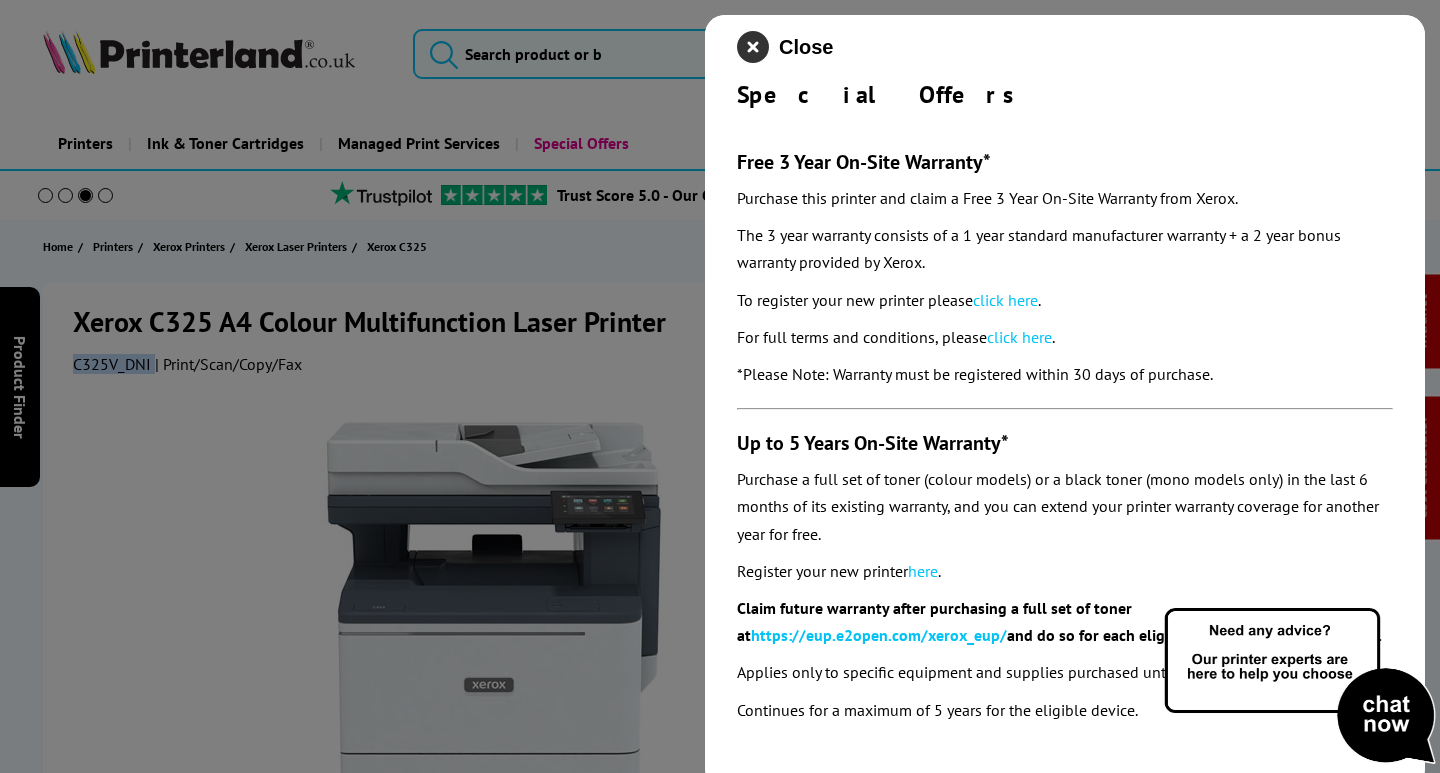 click at bounding box center [753, 47] 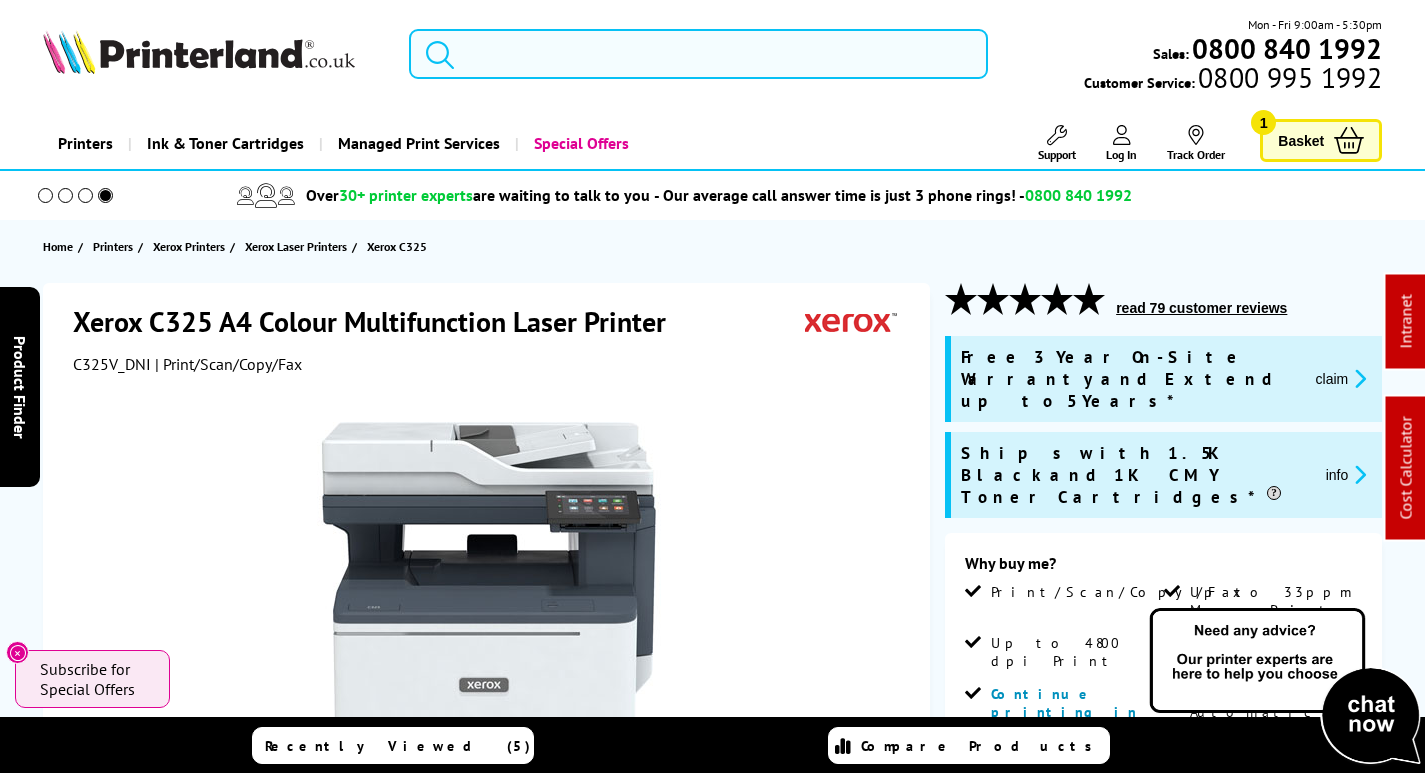 click at bounding box center (698, 54) 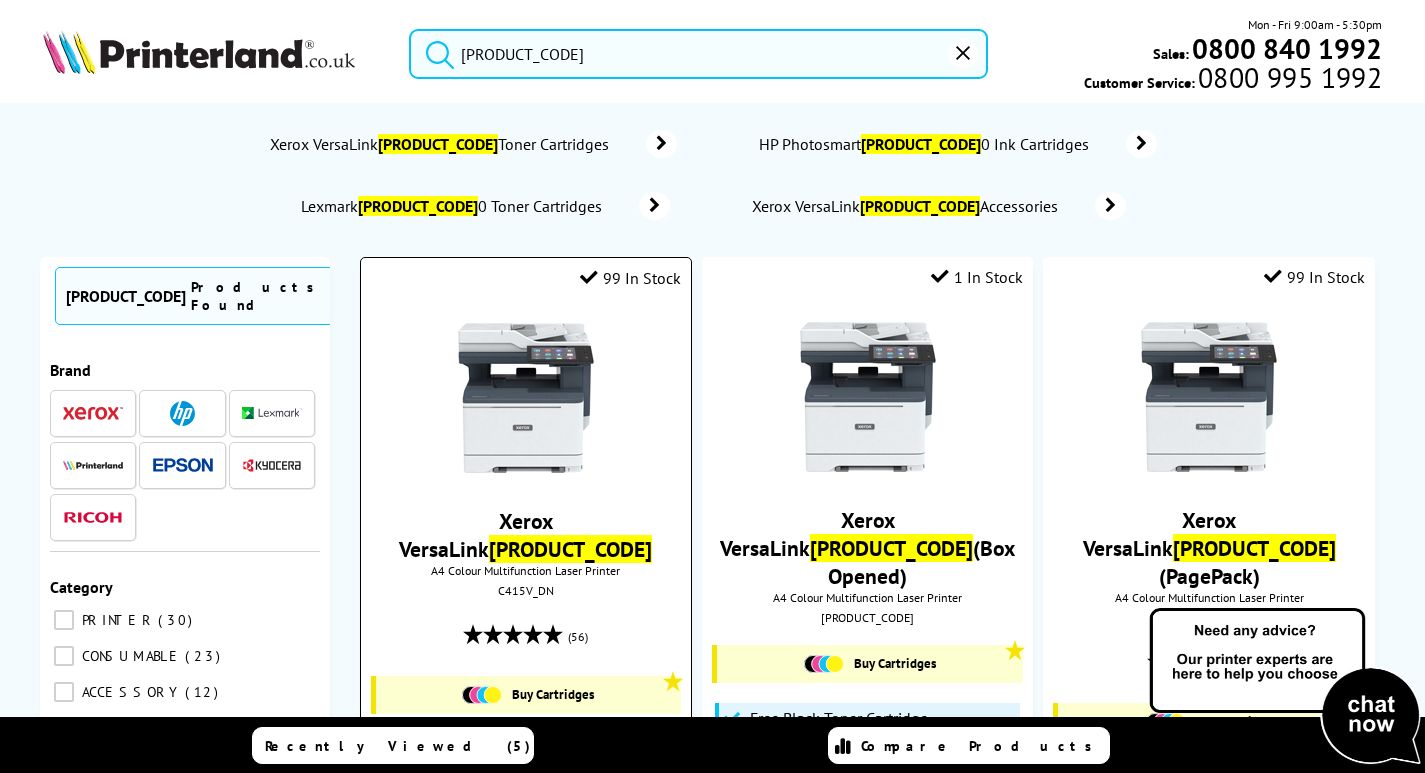 type on "[PRODUCT_CODE]" 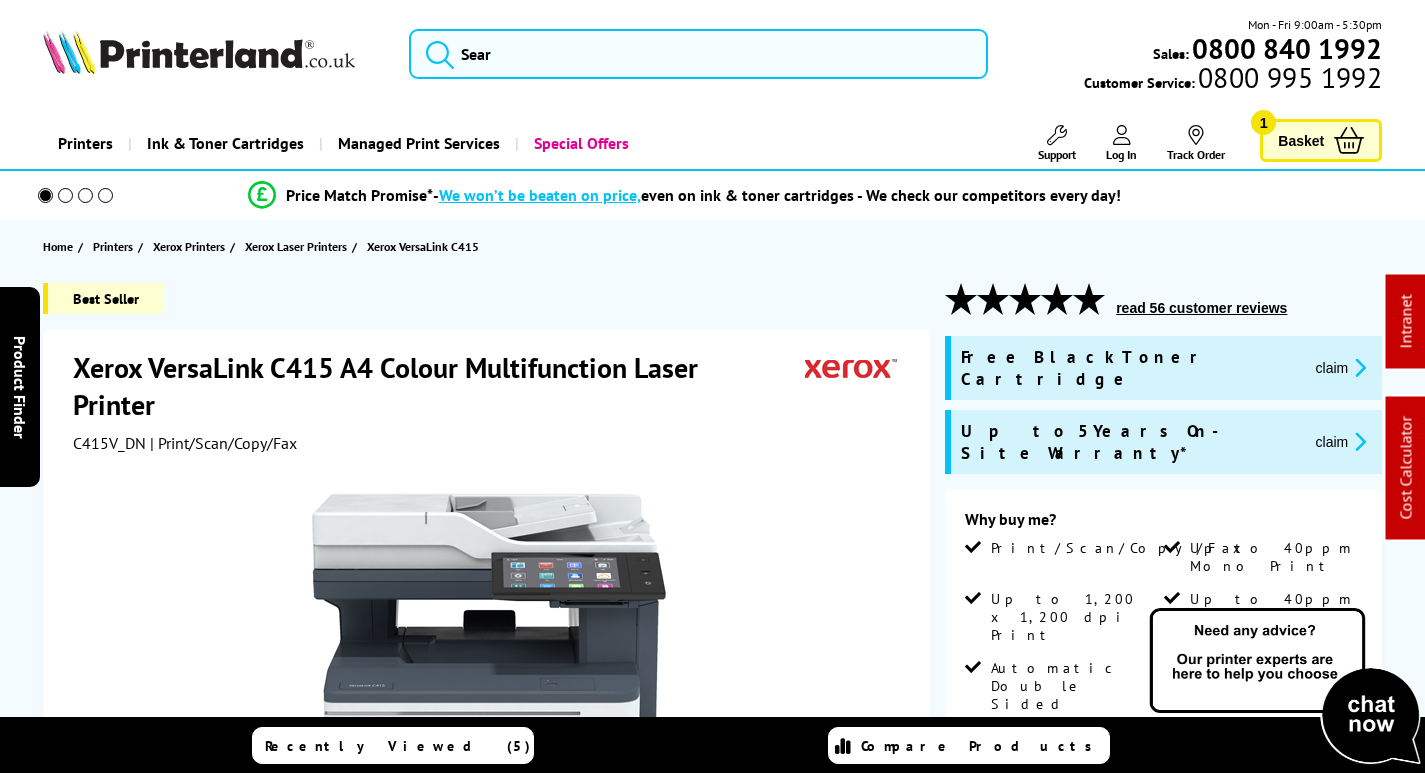 scroll, scrollTop: 0, scrollLeft: 0, axis: both 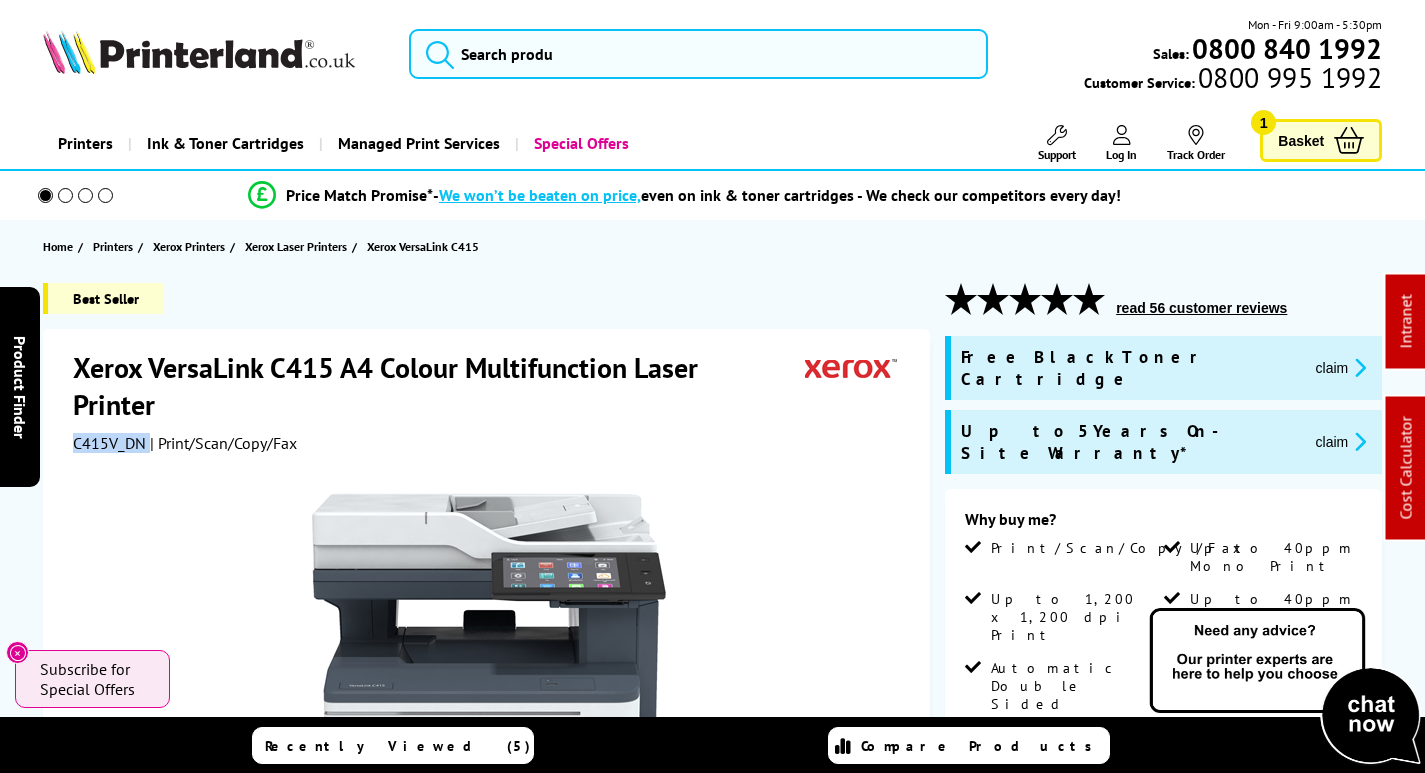 drag, startPoint x: 127, startPoint y: 410, endPoint x: 56, endPoint y: 412, distance: 71.02816 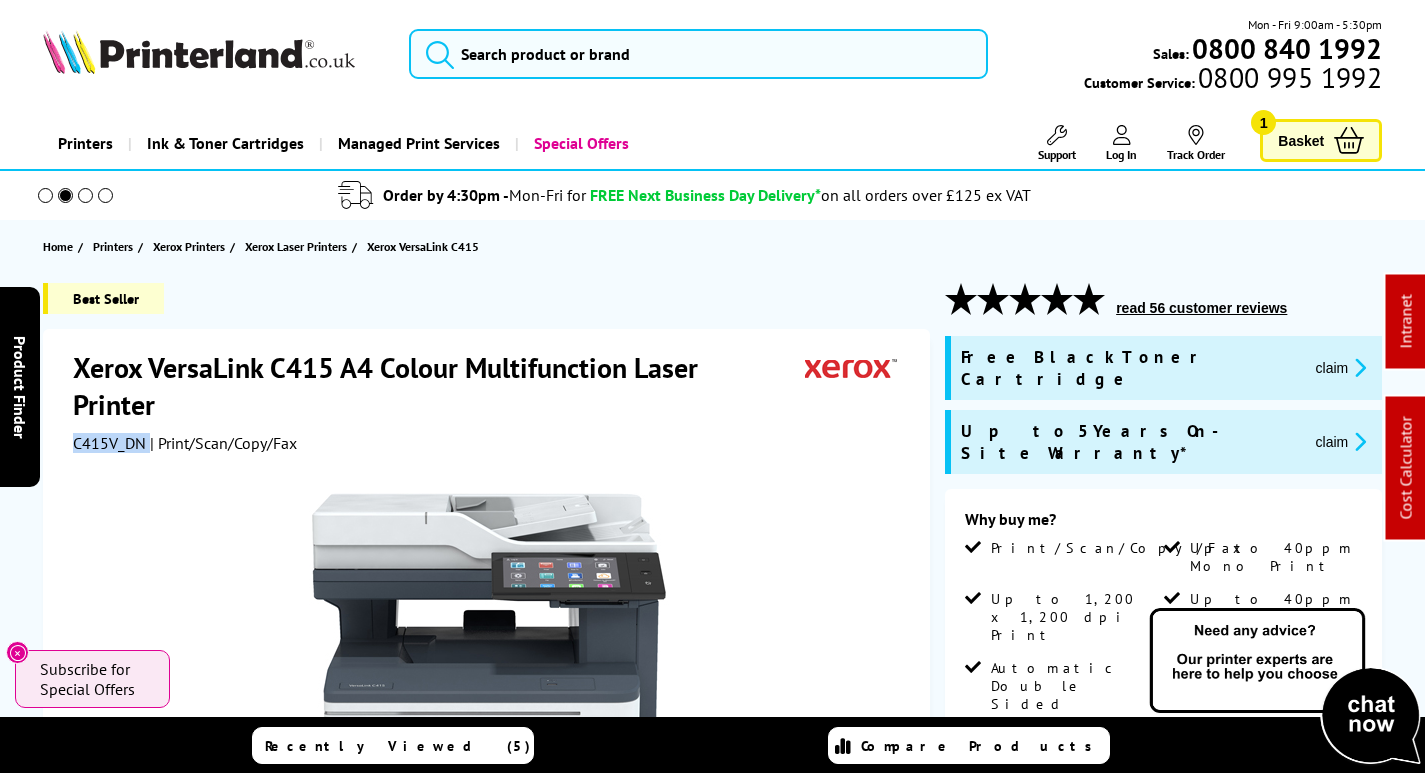 copy on "C415V_DN" 